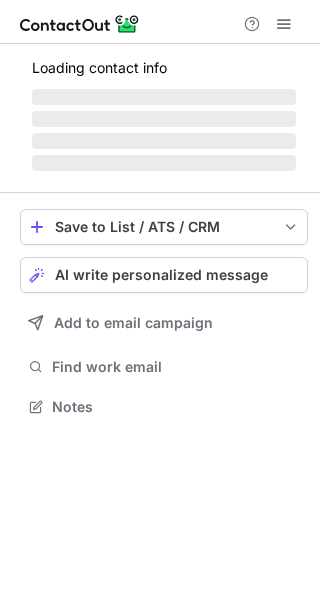 scroll, scrollTop: 0, scrollLeft: 0, axis: both 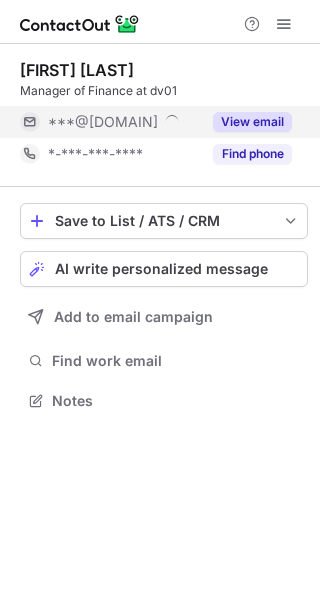 click on "View email" at bounding box center (252, 122) 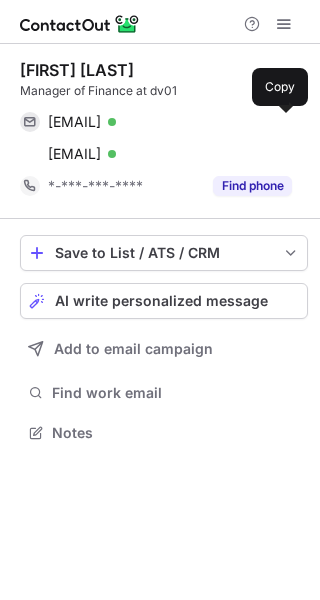 scroll, scrollTop: 10, scrollLeft: 10, axis: both 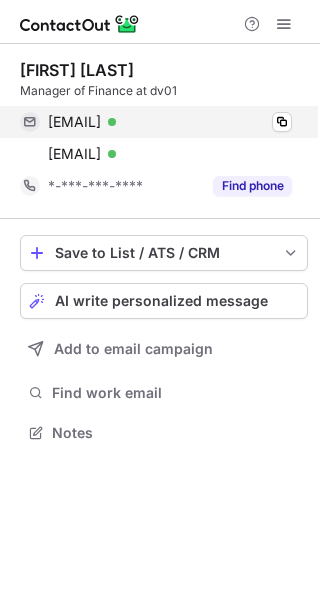 click on "janeanne@dv01.co Verified" at bounding box center (170, 122) 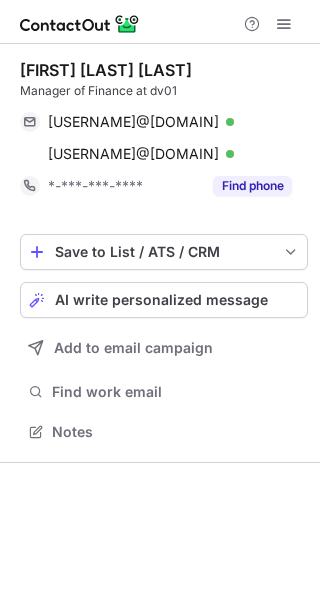 scroll, scrollTop: 0, scrollLeft: 0, axis: both 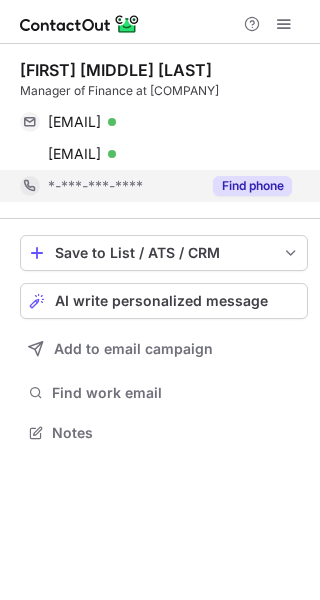 click on "Find phone" at bounding box center [252, 186] 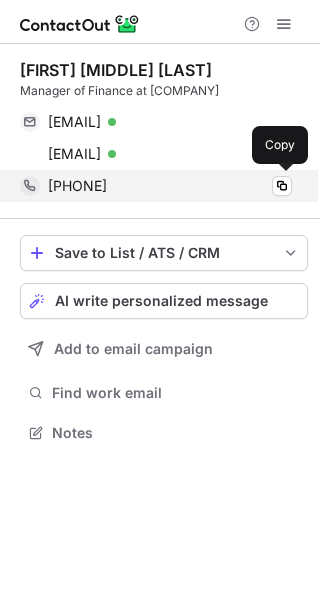 drag, startPoint x: 149, startPoint y: 186, endPoint x: 67, endPoint y: 198, distance: 82.8734 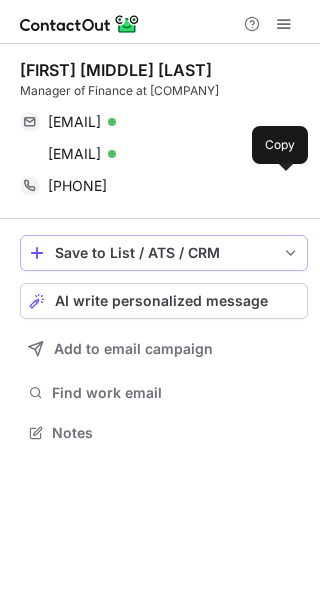 copy on "6158816139" 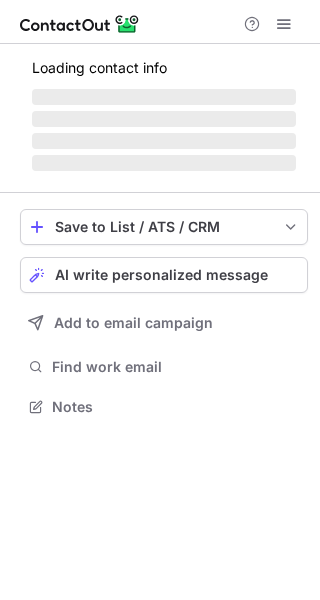 scroll, scrollTop: 0, scrollLeft: 0, axis: both 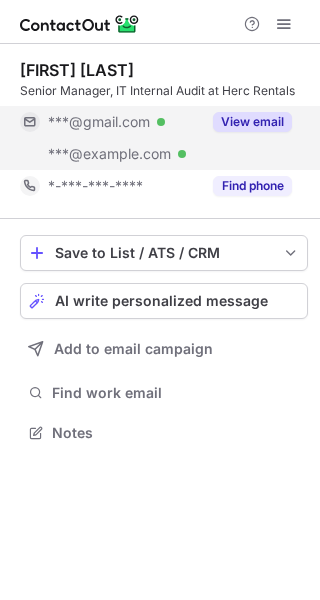 click on "View email" at bounding box center [252, 122] 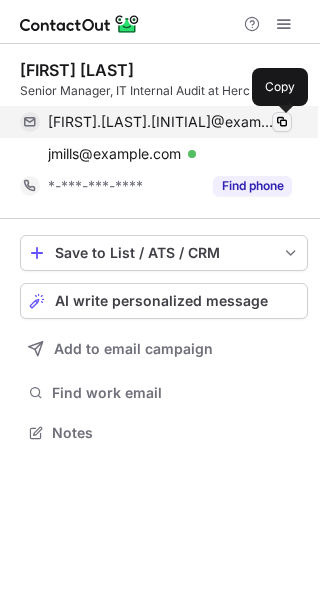 click at bounding box center (282, 122) 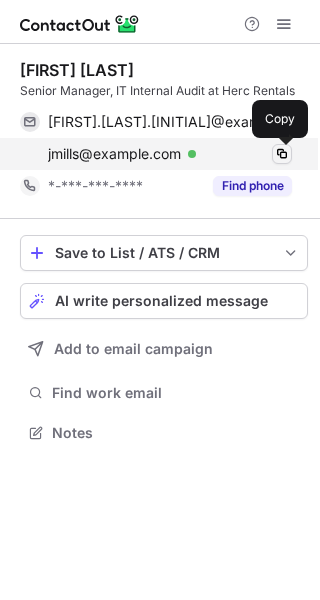 click at bounding box center (282, 154) 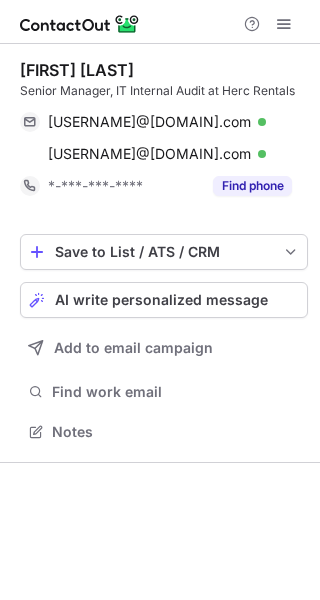 scroll, scrollTop: 0, scrollLeft: 0, axis: both 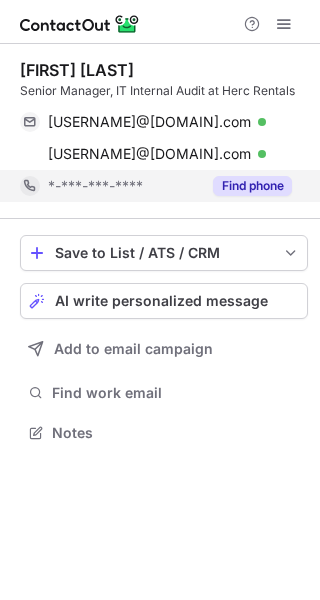 click on "Find phone" at bounding box center [246, 186] 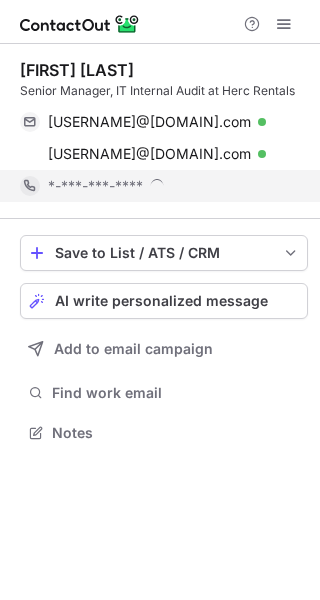 scroll, scrollTop: 9, scrollLeft: 10, axis: both 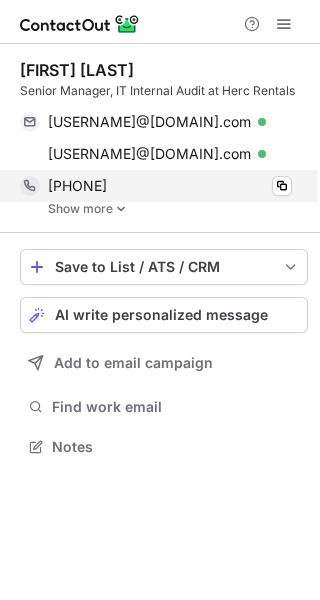 drag, startPoint x: 56, startPoint y: 207, endPoint x: 61, endPoint y: 196, distance: 12.083046 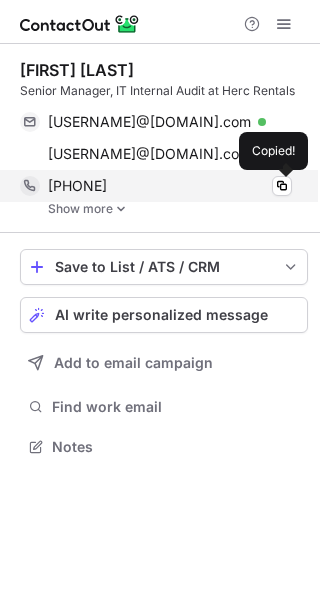 click on "+16154918374 Copied!" at bounding box center (156, 186) 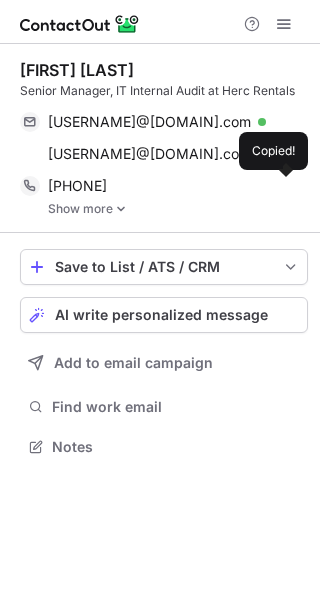 copy on "6154918374" 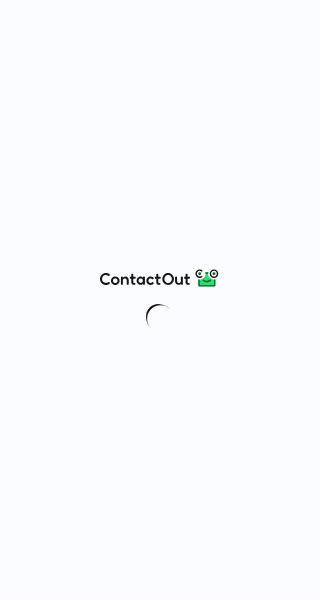 scroll, scrollTop: 0, scrollLeft: 0, axis: both 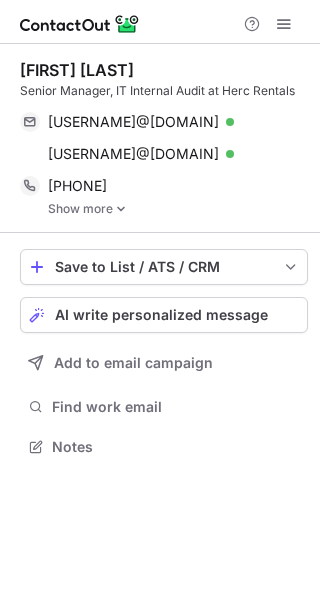 click at bounding box center [121, 209] 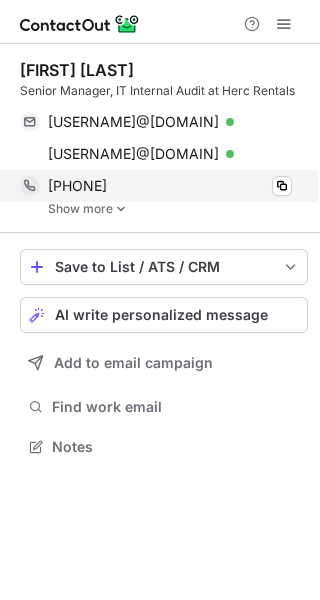 scroll, scrollTop: 9, scrollLeft: 10, axis: both 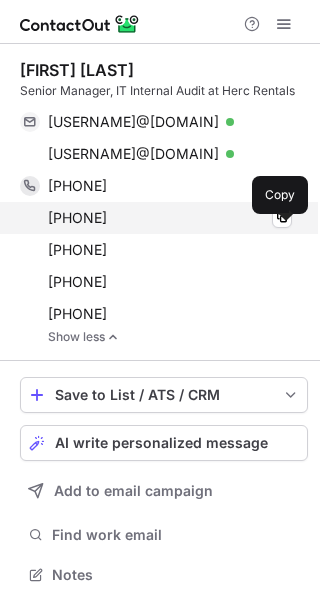 drag, startPoint x: 81, startPoint y: 239, endPoint x: 62, endPoint y: 243, distance: 19.416489 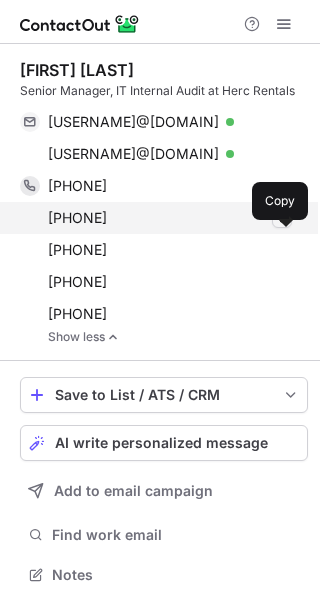 click at bounding box center (282, 218) 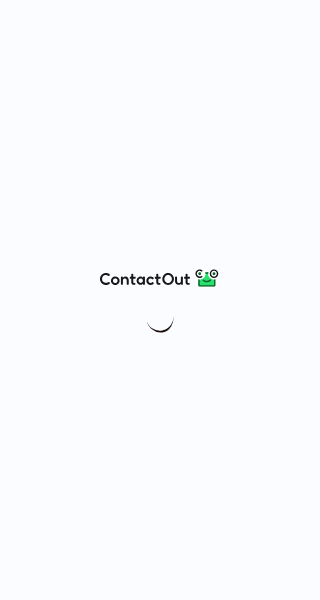 scroll, scrollTop: 0, scrollLeft: 0, axis: both 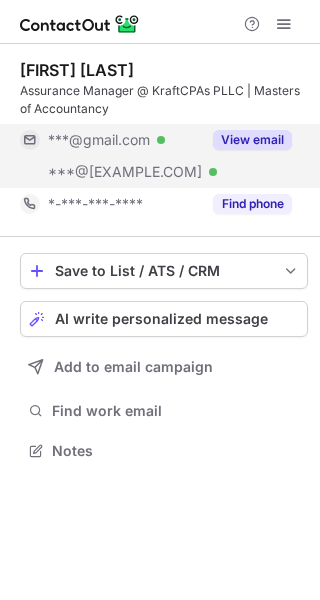 click on "View email" at bounding box center (252, 140) 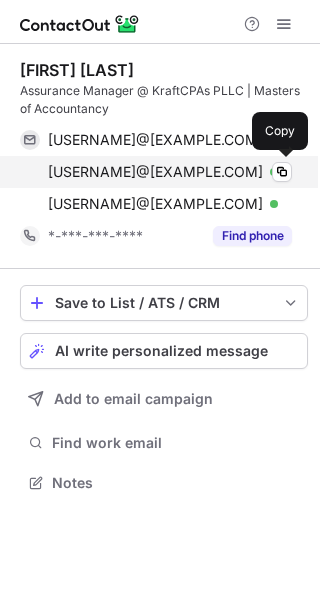 scroll, scrollTop: 10, scrollLeft: 10, axis: both 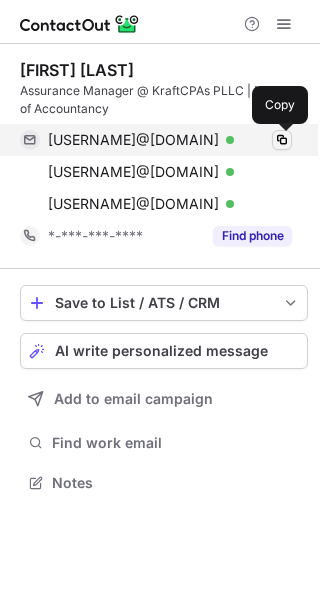 click at bounding box center (282, 140) 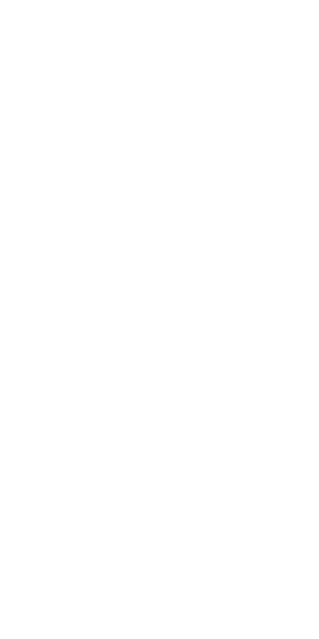 scroll, scrollTop: 0, scrollLeft: 0, axis: both 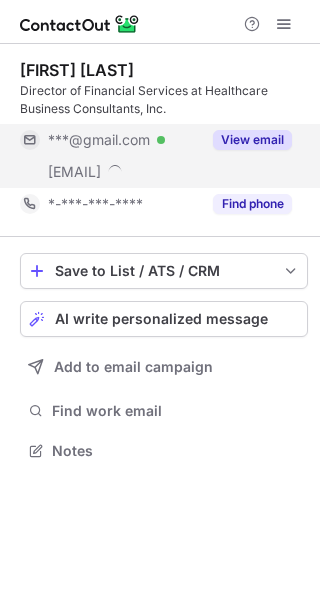 click on "View email" at bounding box center [246, 140] 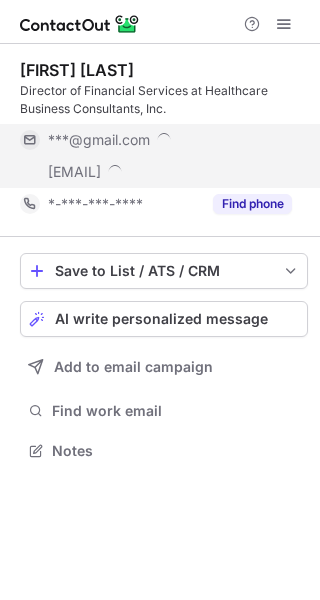 scroll, scrollTop: 10, scrollLeft: 10, axis: both 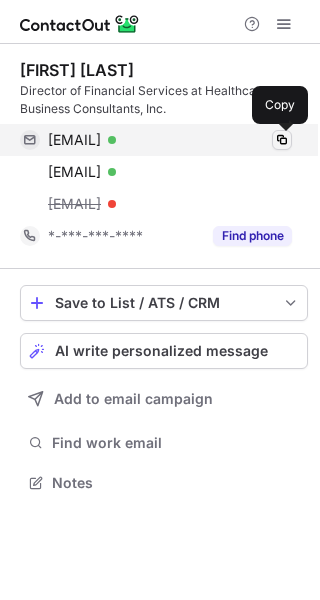 click at bounding box center [282, 140] 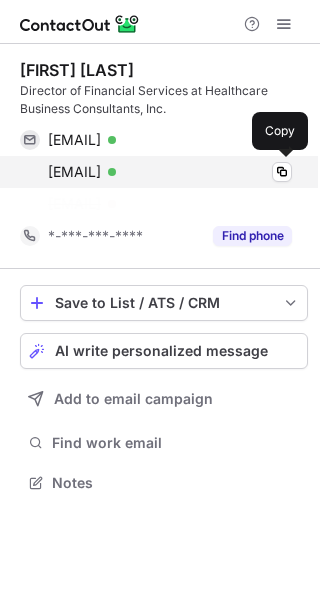scroll, scrollTop: 436, scrollLeft: 320, axis: both 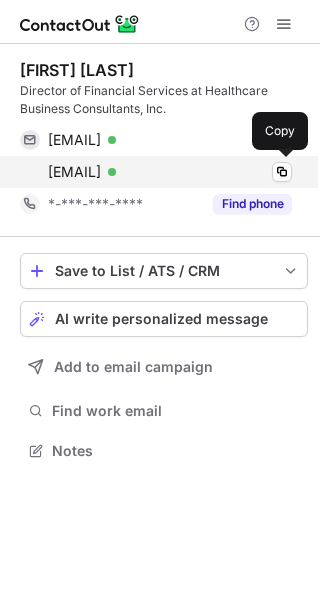 click on "jmckay@hbcmd.com Verified" at bounding box center [170, 172] 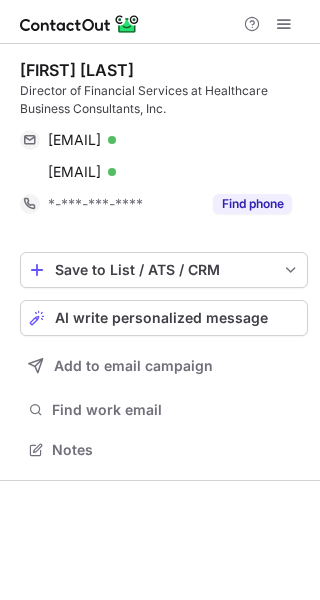 scroll, scrollTop: 0, scrollLeft: 0, axis: both 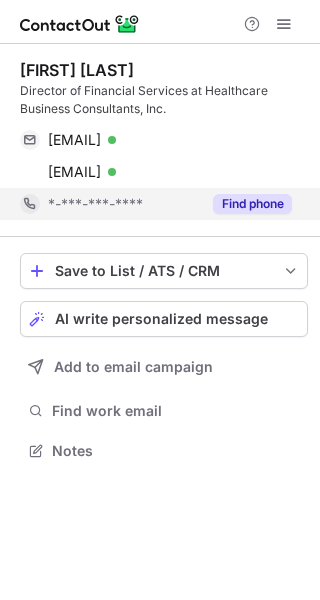 click on "Find phone" at bounding box center (252, 204) 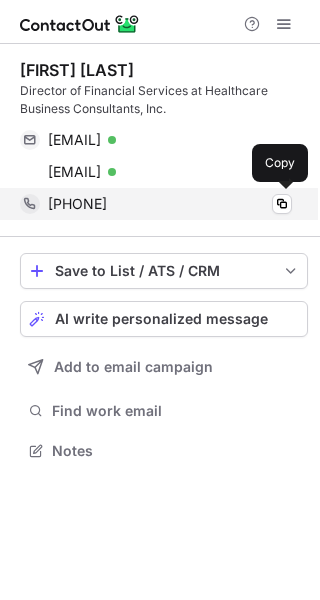 drag, startPoint x: 143, startPoint y: 205, endPoint x: 65, endPoint y: 213, distance: 78.40918 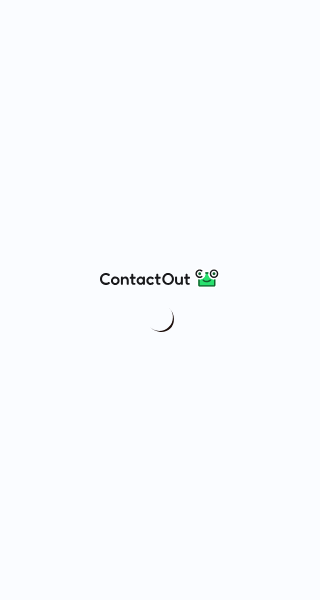 scroll, scrollTop: 0, scrollLeft: 0, axis: both 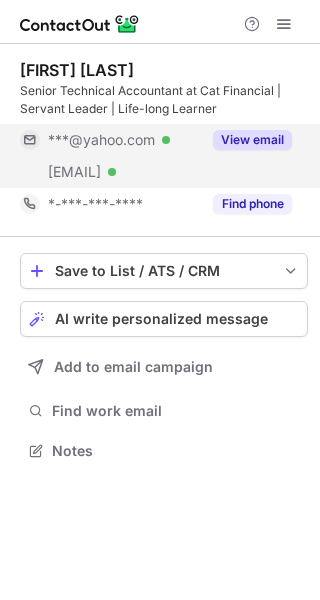 click on "View email" at bounding box center [252, 140] 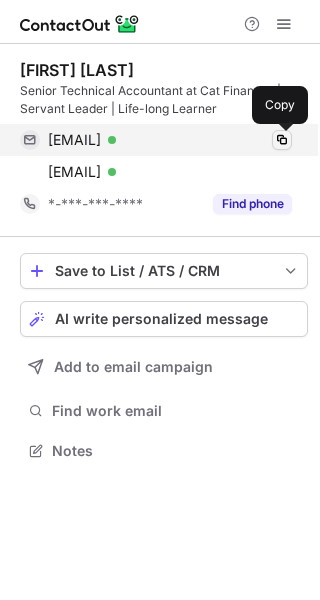 click at bounding box center (282, 140) 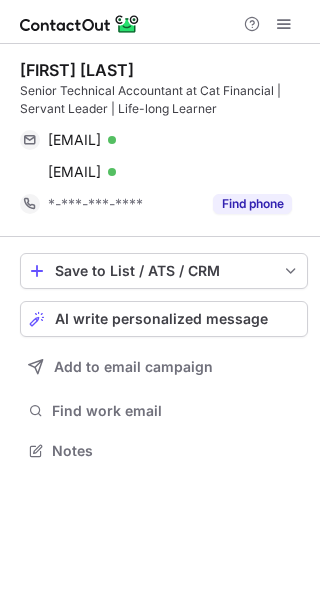 scroll, scrollTop: 0, scrollLeft: 0, axis: both 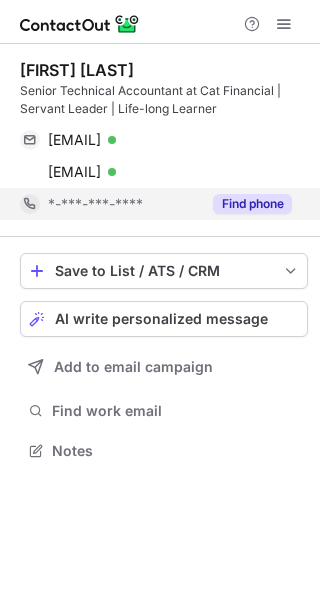 click on "Find phone" at bounding box center [252, 204] 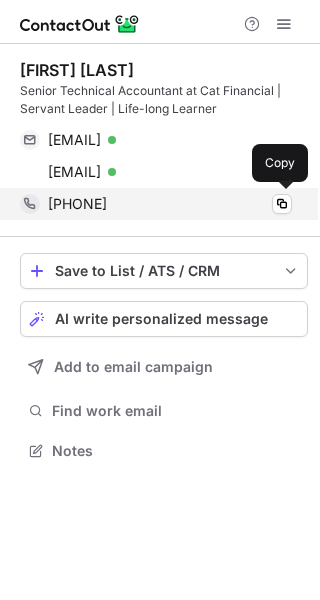drag, startPoint x: 119, startPoint y: 205, endPoint x: 84, endPoint y: 217, distance: 37 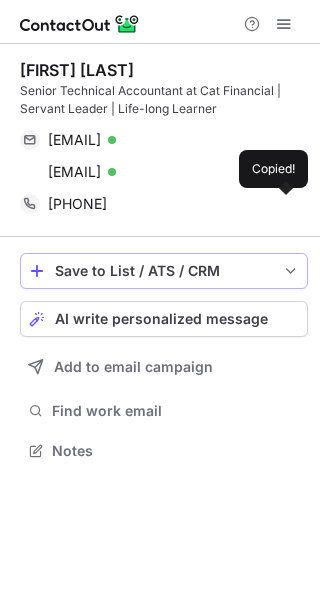 copy on "[PHONE]" 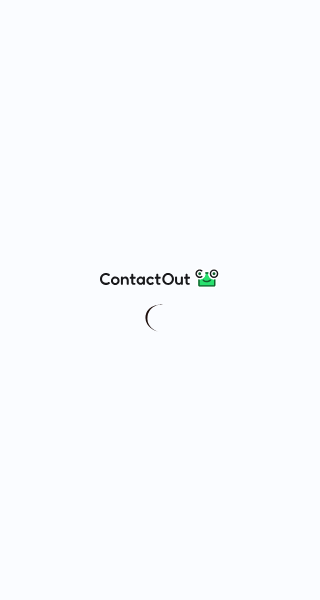 scroll, scrollTop: 0, scrollLeft: 0, axis: both 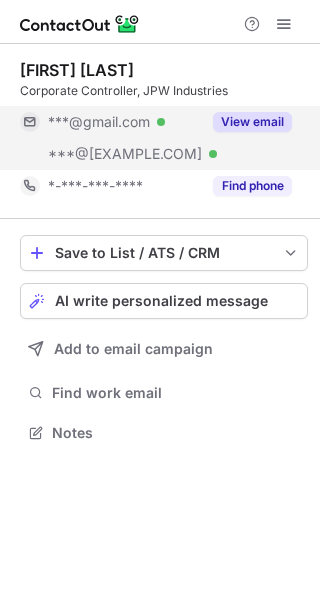 click on "View email" at bounding box center (252, 122) 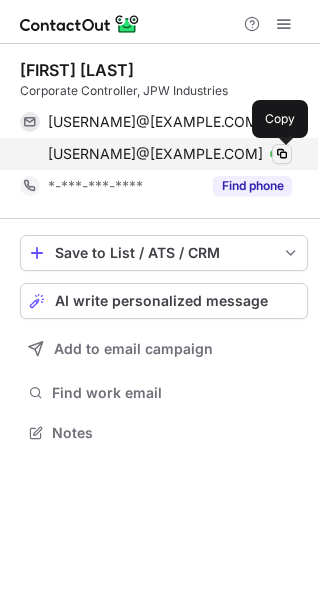 click at bounding box center [282, 154] 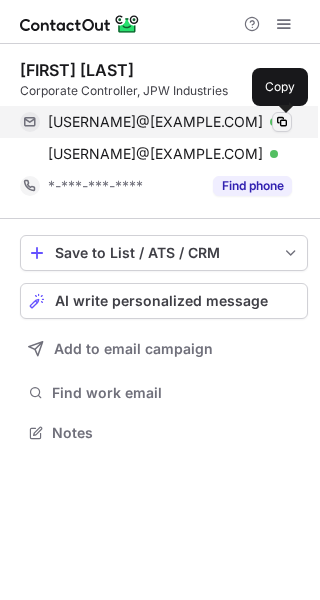 click at bounding box center [282, 122] 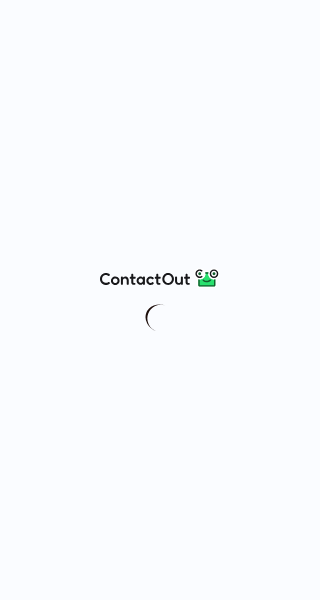 scroll, scrollTop: 0, scrollLeft: 0, axis: both 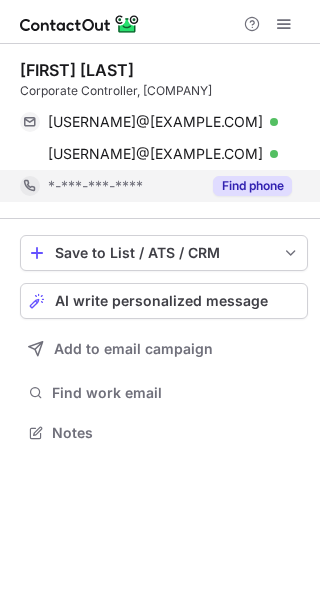 click on "Find phone" at bounding box center [252, 186] 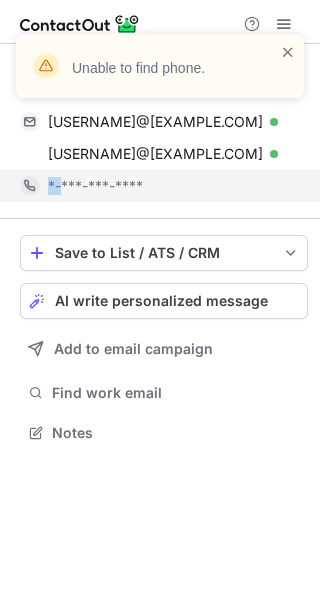 drag, startPoint x: 163, startPoint y: 185, endPoint x: 166, endPoint y: 166, distance: 19.235384 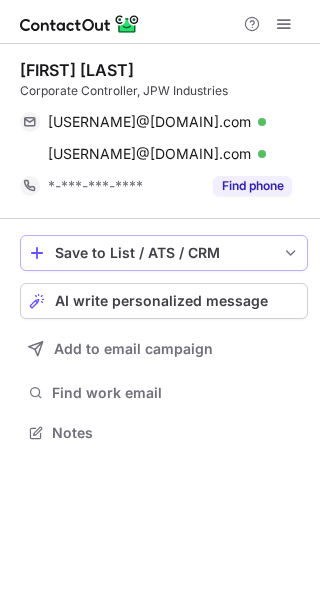 scroll, scrollTop: 0, scrollLeft: 0, axis: both 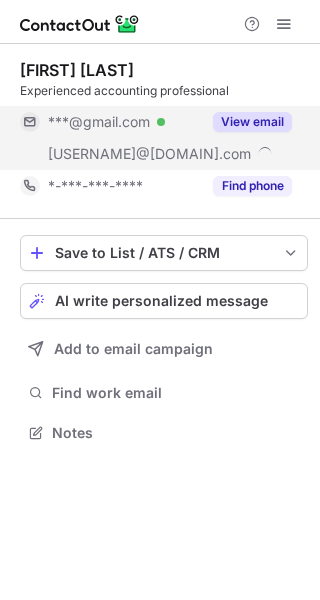 click on "View email" at bounding box center (252, 122) 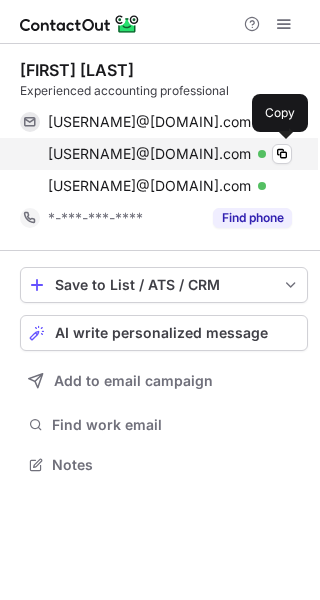 scroll, scrollTop: 10, scrollLeft: 10, axis: both 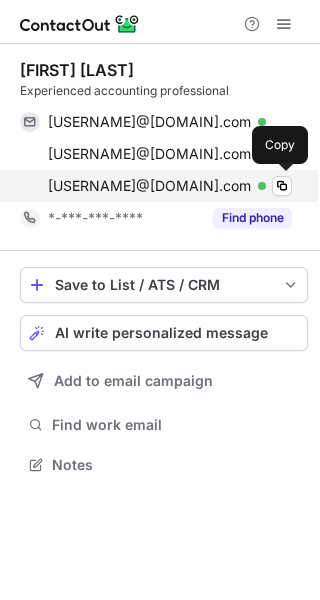 click on "luke.strimaitis@pilot.com Verified Copy" at bounding box center [156, 186] 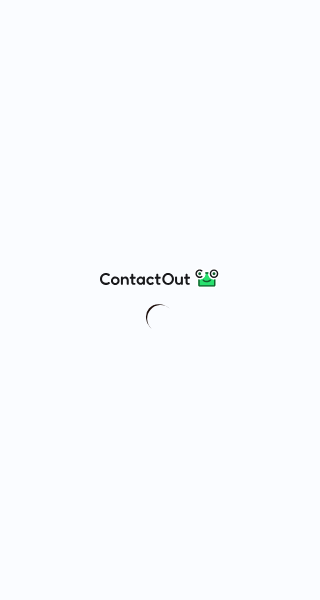 scroll, scrollTop: 0, scrollLeft: 0, axis: both 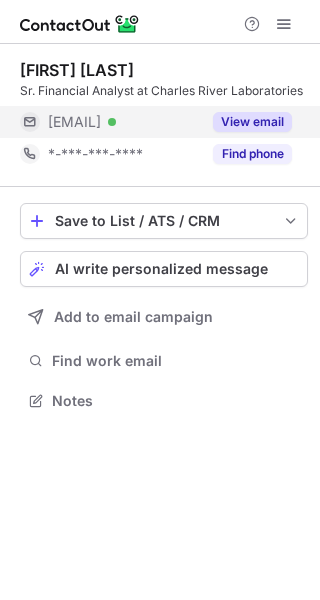 click on "View email" at bounding box center (252, 122) 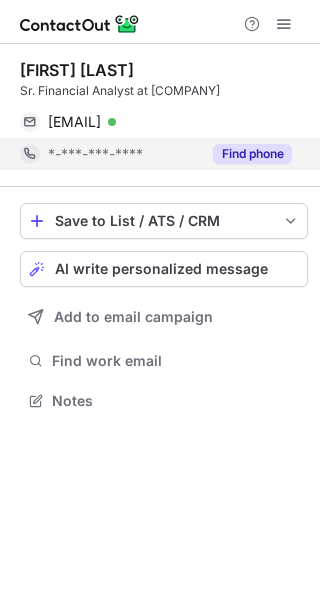 scroll, scrollTop: 0, scrollLeft: 0, axis: both 